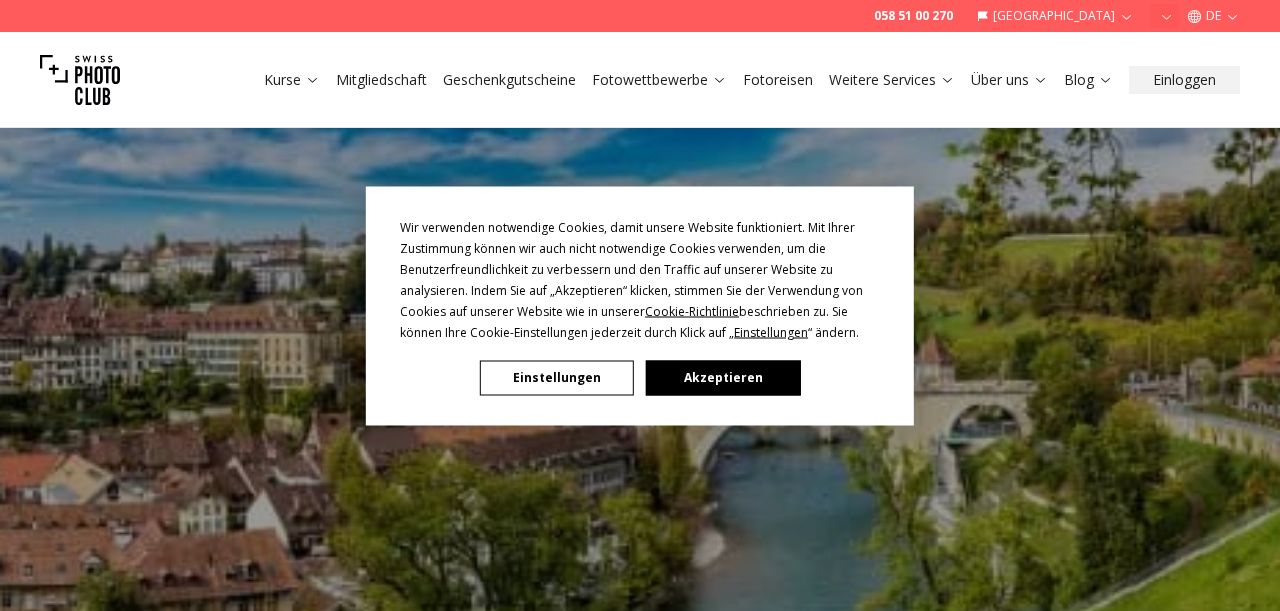 scroll, scrollTop: 180, scrollLeft: 0, axis: vertical 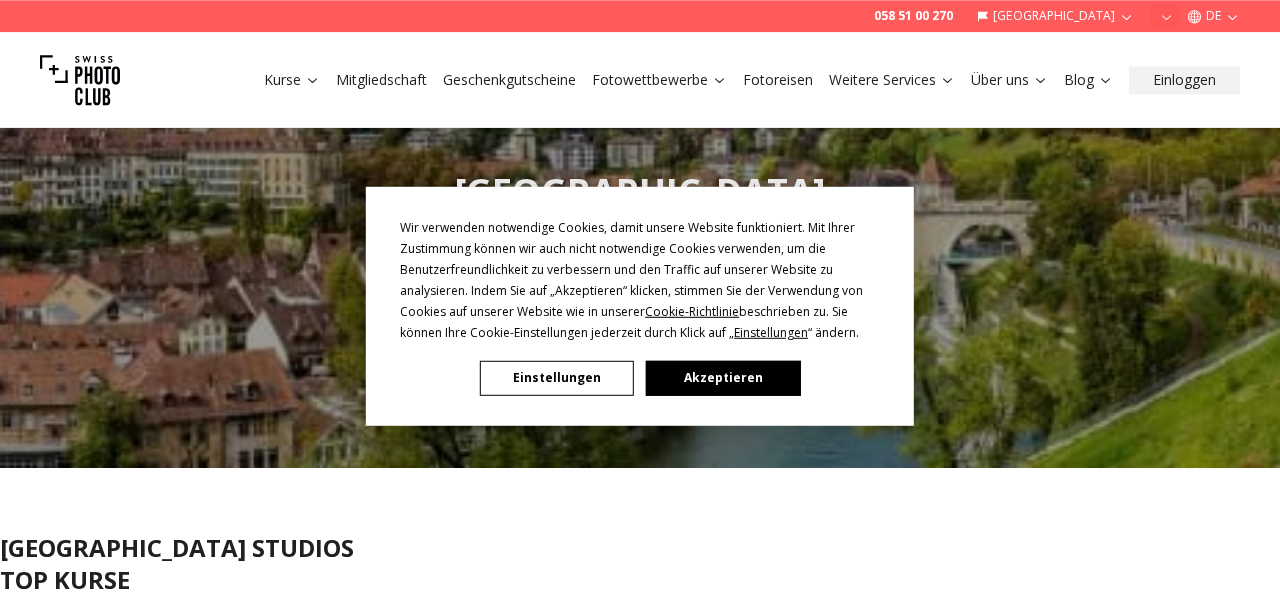 click on "Akzeptieren" at bounding box center [723, 377] 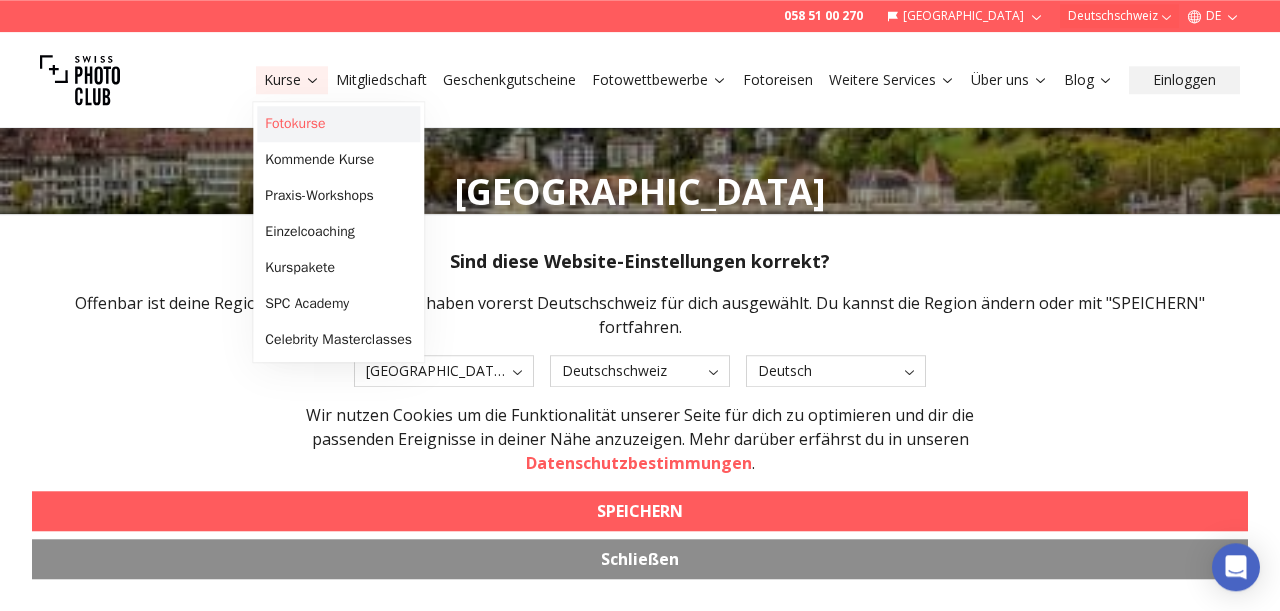 click on "Fotokurse" at bounding box center [338, 124] 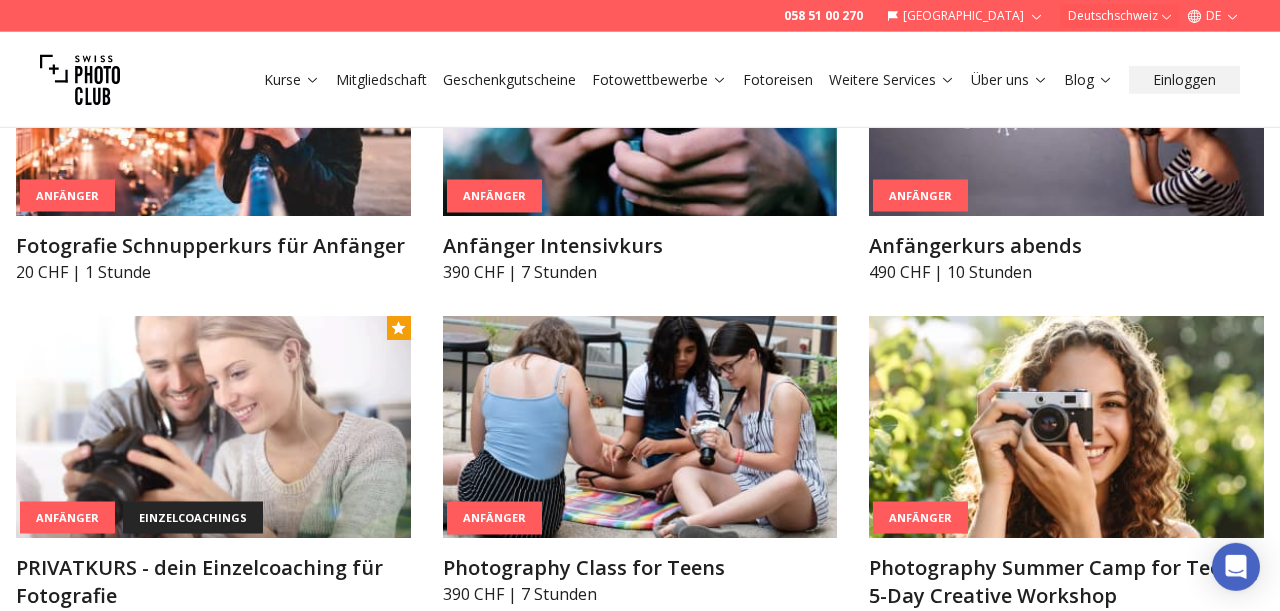 scroll, scrollTop: 1293, scrollLeft: 0, axis: vertical 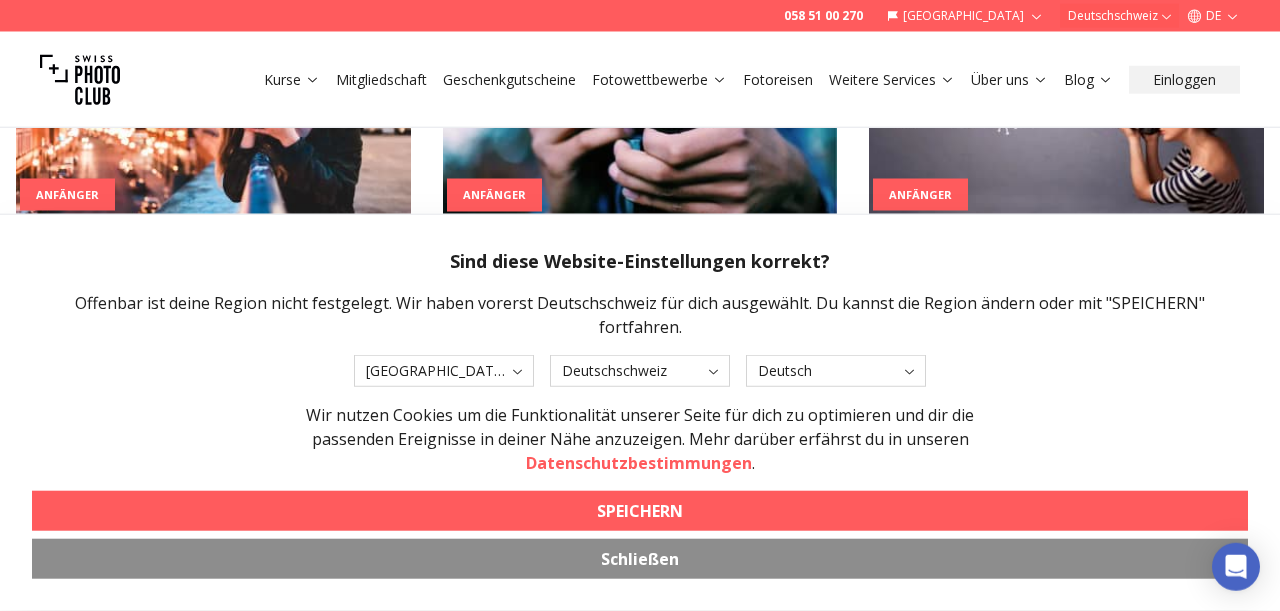 click on "Schließen" at bounding box center (640, 559) 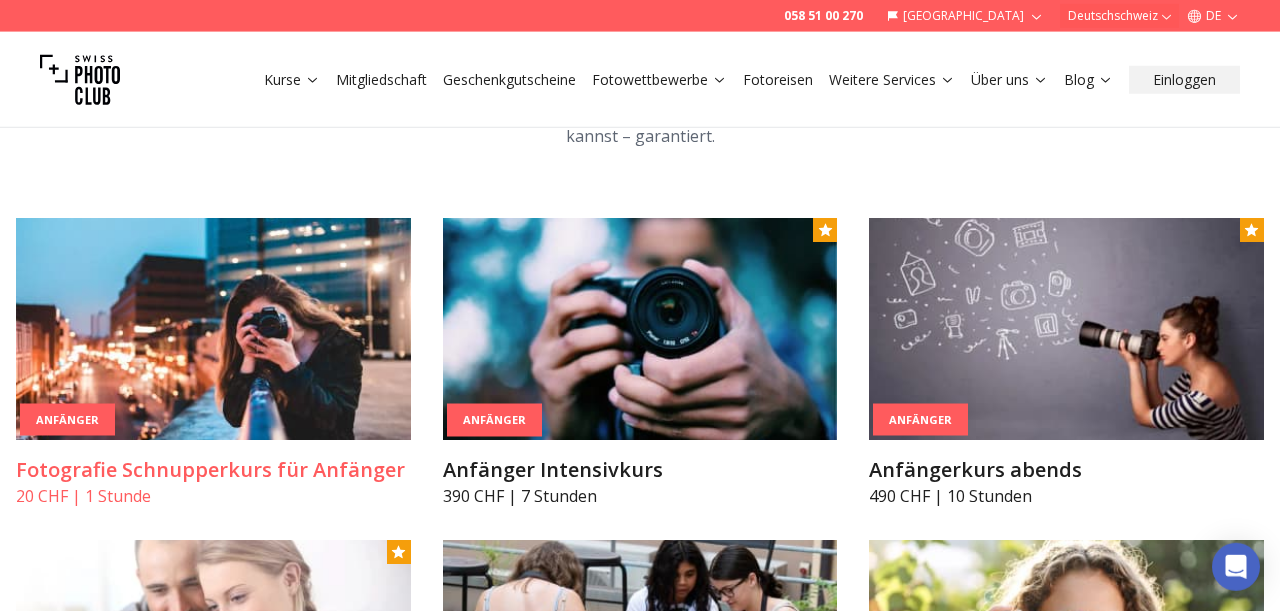 scroll, scrollTop: 1069, scrollLeft: 0, axis: vertical 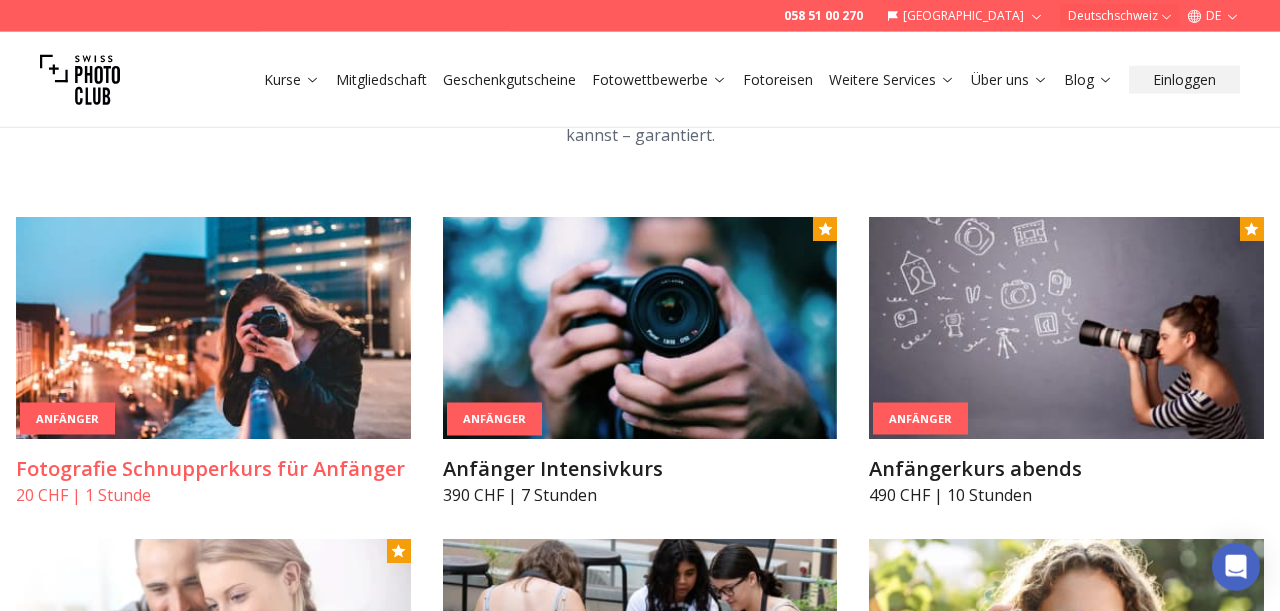 click on "20   CHF   | 1 Stunde" at bounding box center (213, 495) 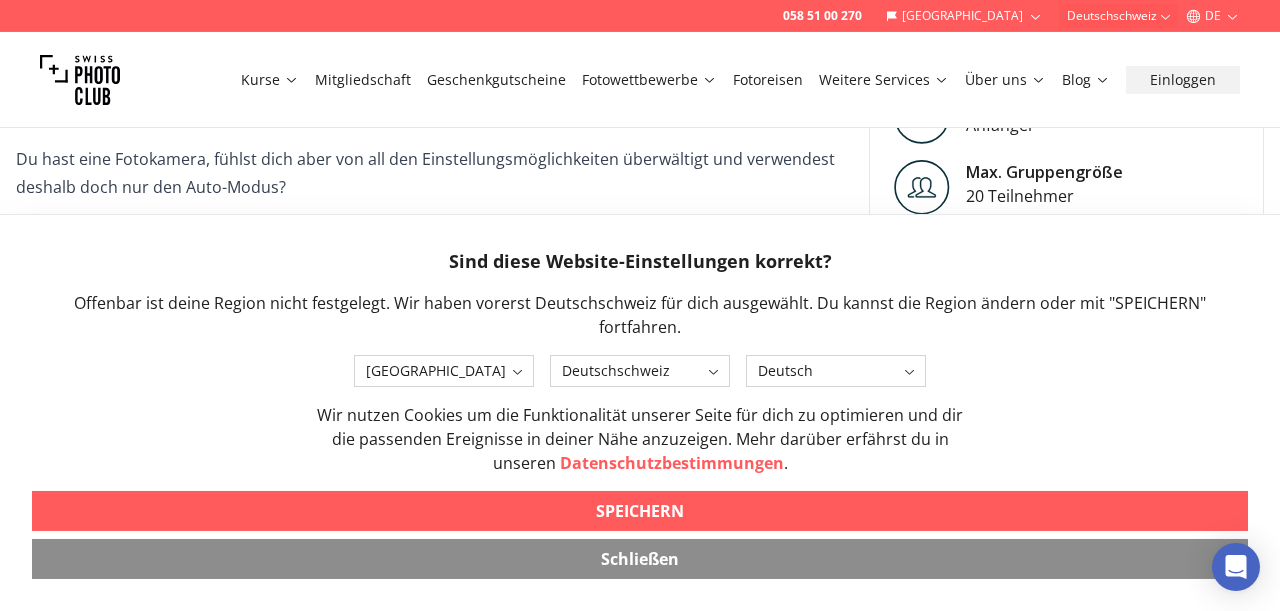 scroll, scrollTop: 558, scrollLeft: 0, axis: vertical 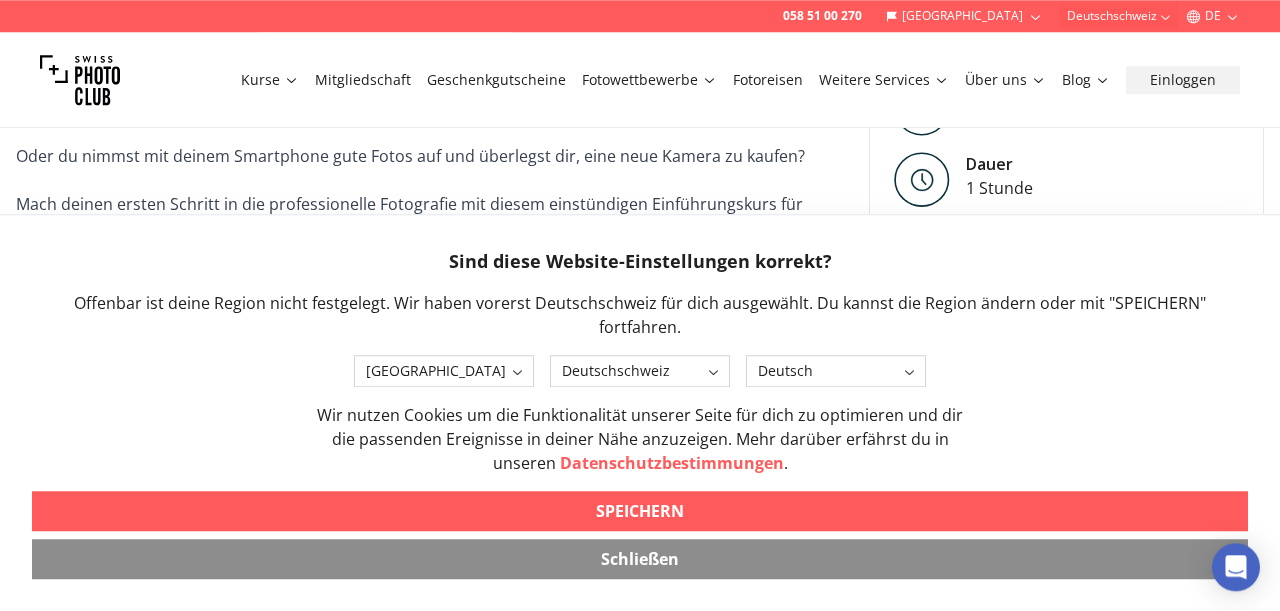 click on "Schließen" at bounding box center [640, 559] 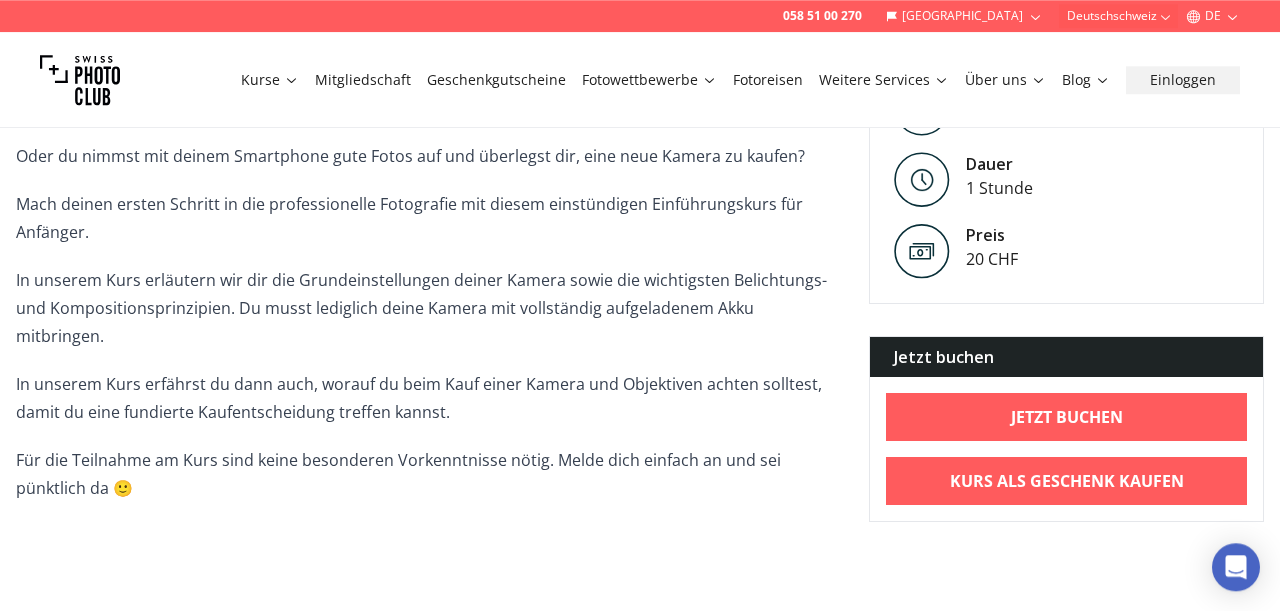click on "Für die Teilnahme am Kurs sind keine besonderen Vorkenntnisse nötig. Melde dich einfach an und sei pünktlich da 🙂" at bounding box center (426, 474) 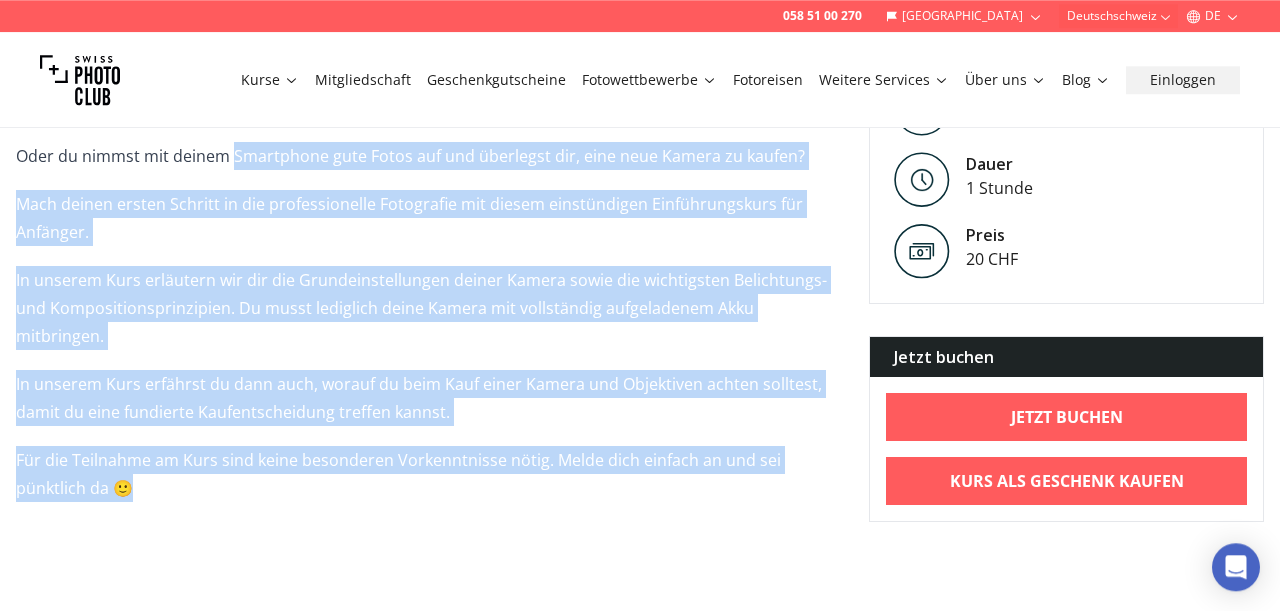 drag, startPoint x: 484, startPoint y: 446, endPoint x: 319, endPoint y: 166, distance: 325 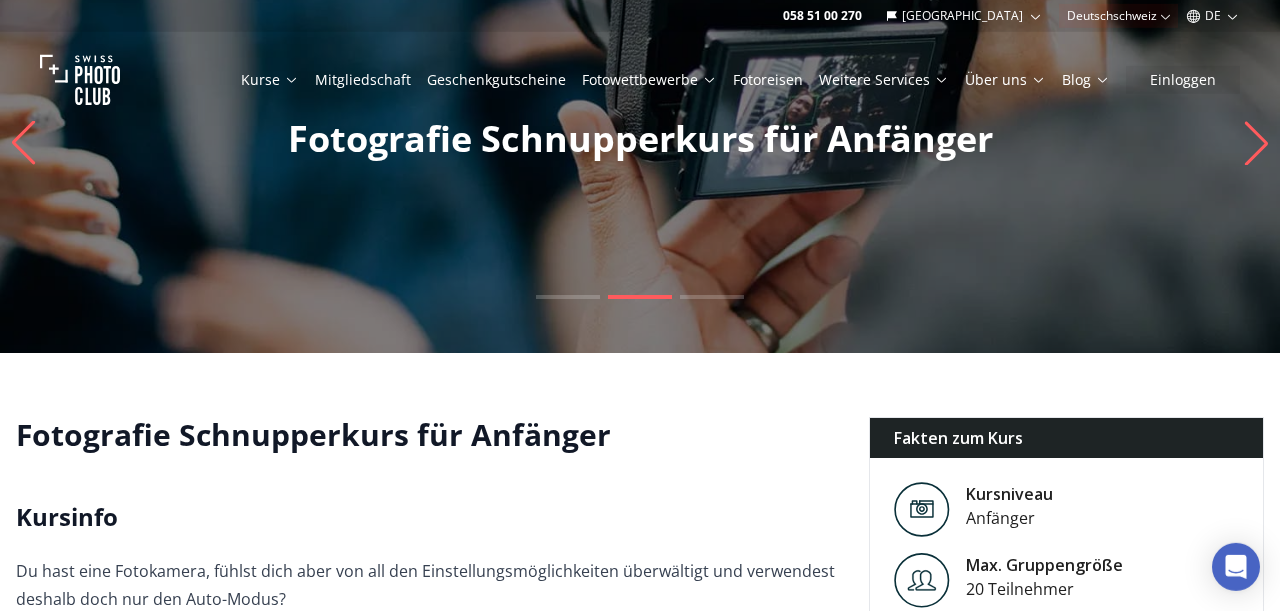 scroll, scrollTop: 53, scrollLeft: 0, axis: vertical 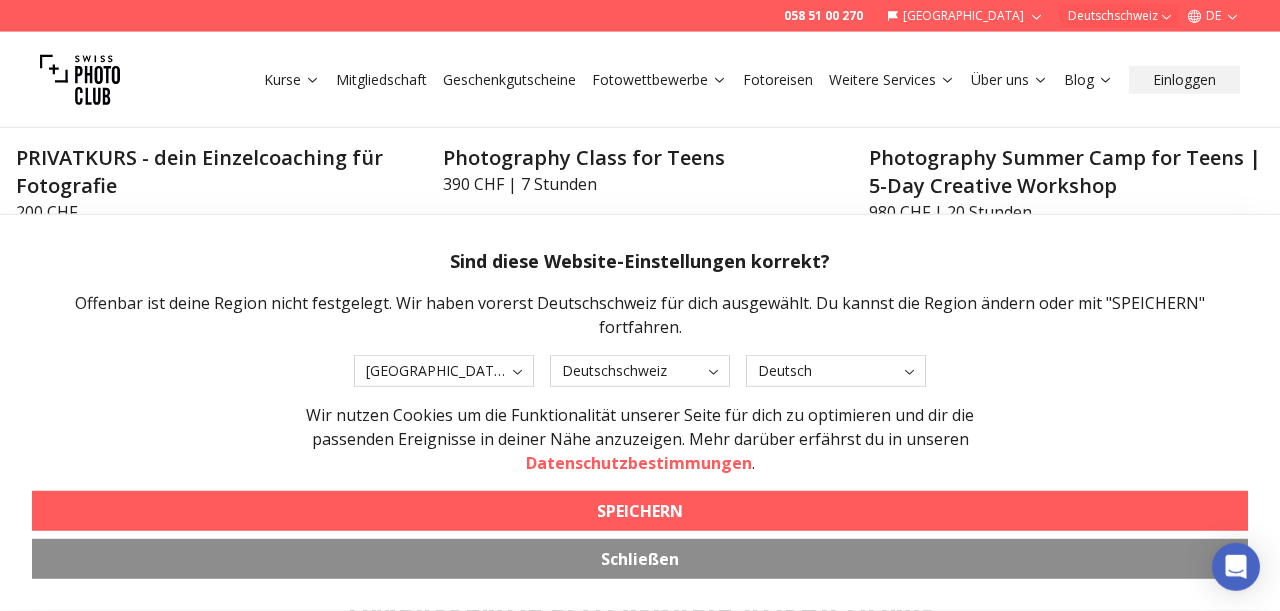 click on "Schließen" at bounding box center (640, 559) 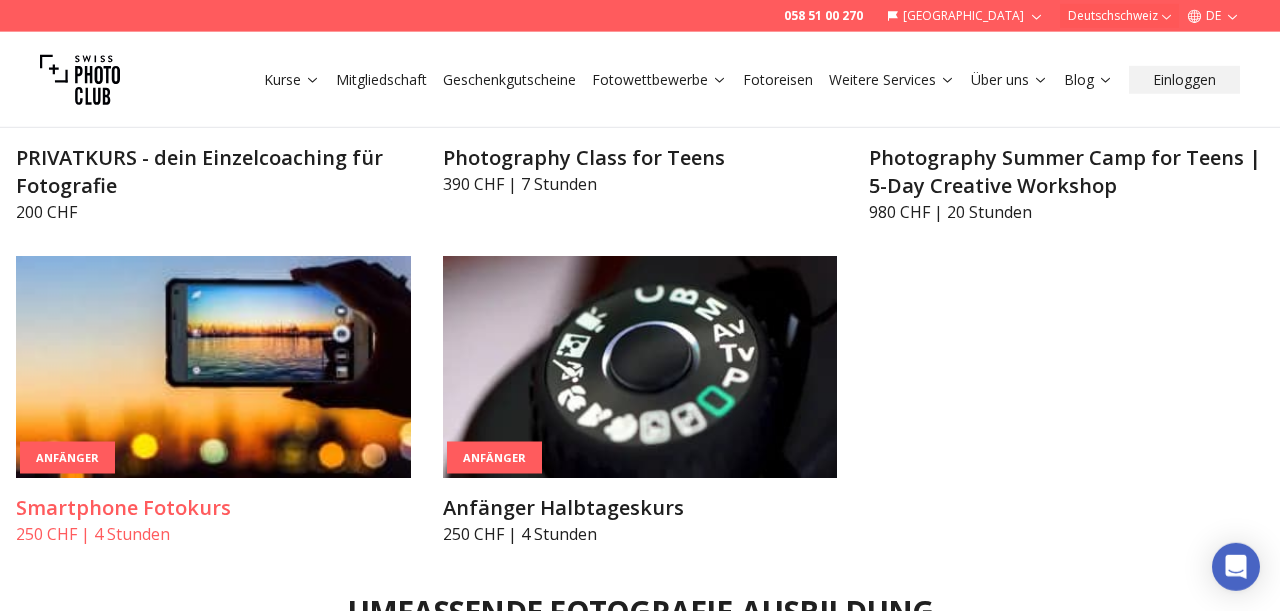 scroll, scrollTop: 1512, scrollLeft: 0, axis: vertical 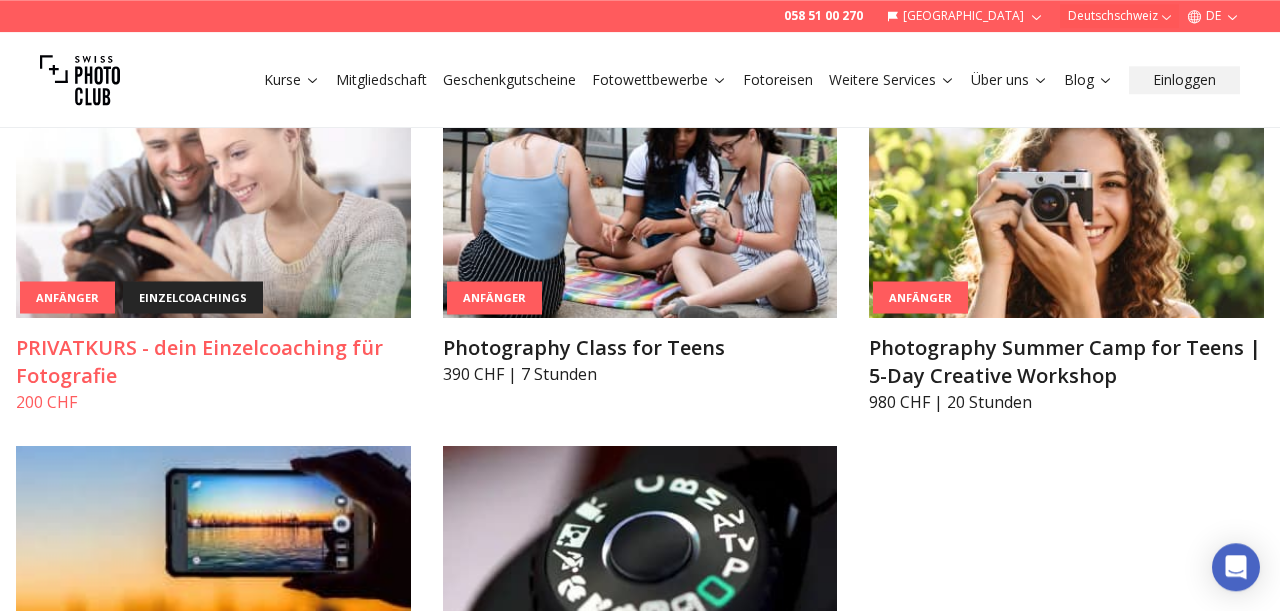 click on "PRIVATKURS - dein Einzelcoaching für Fotografie" at bounding box center (213, 362) 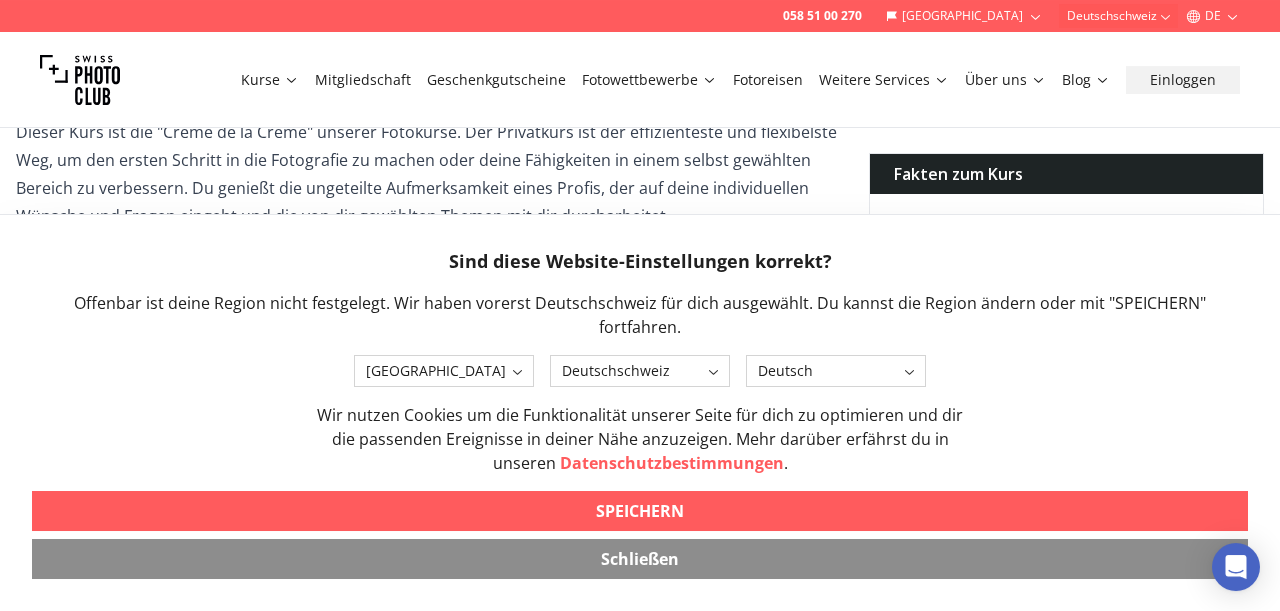 scroll, scrollTop: 642, scrollLeft: 0, axis: vertical 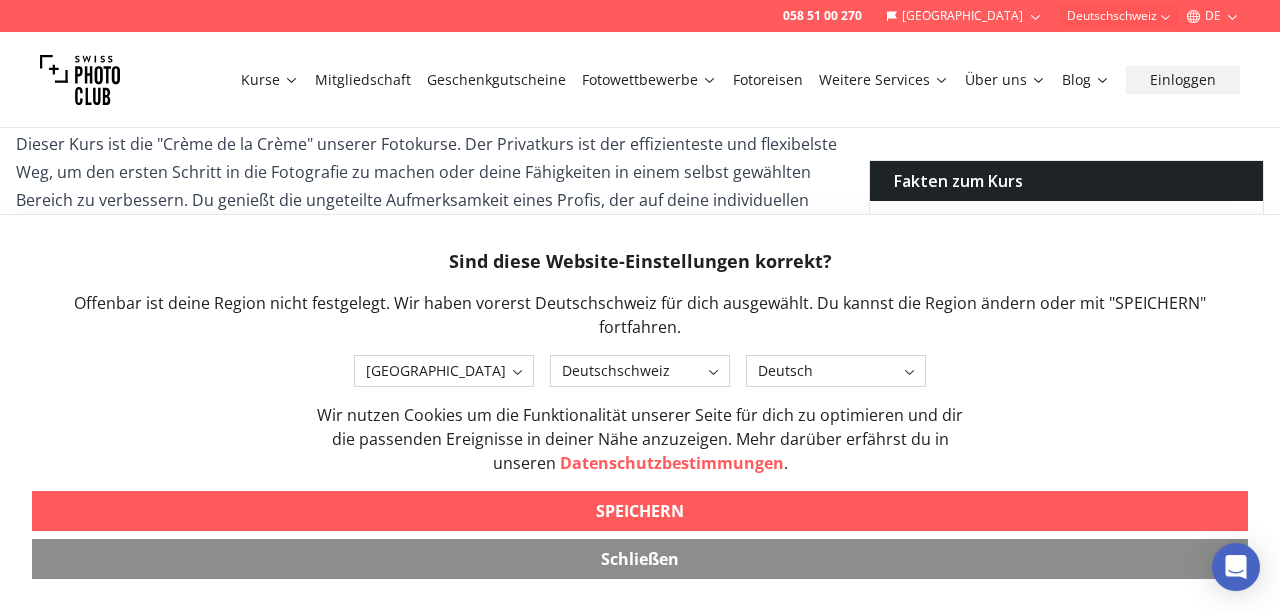 click on "Schließen" at bounding box center [640, 559] 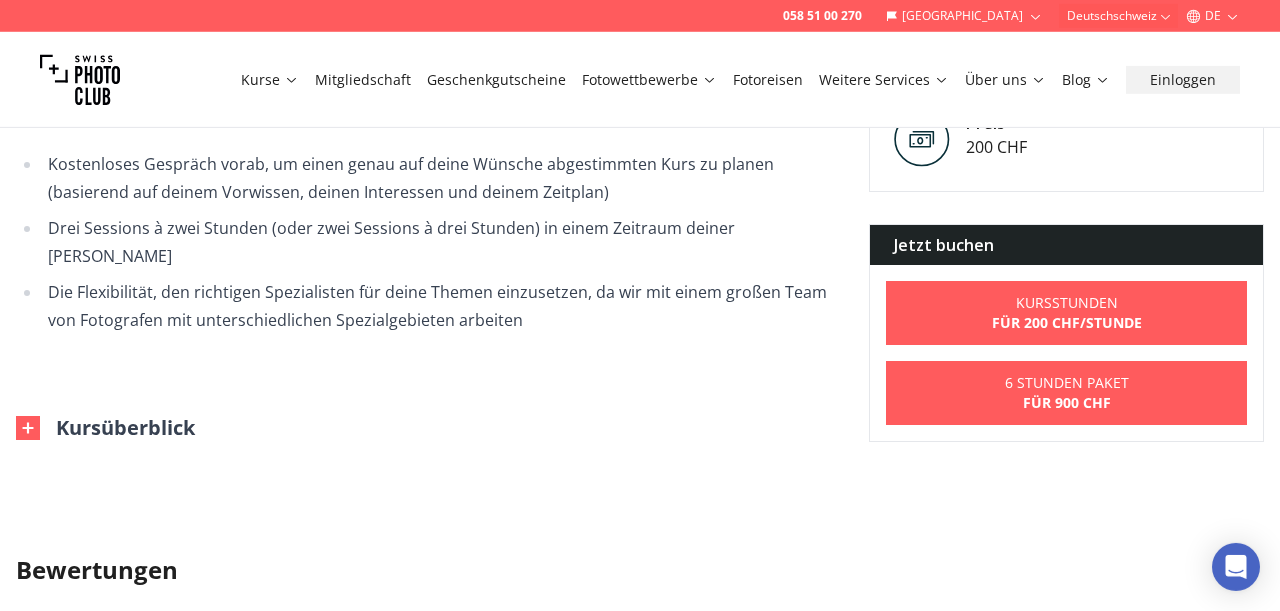 scroll, scrollTop: 975, scrollLeft: 0, axis: vertical 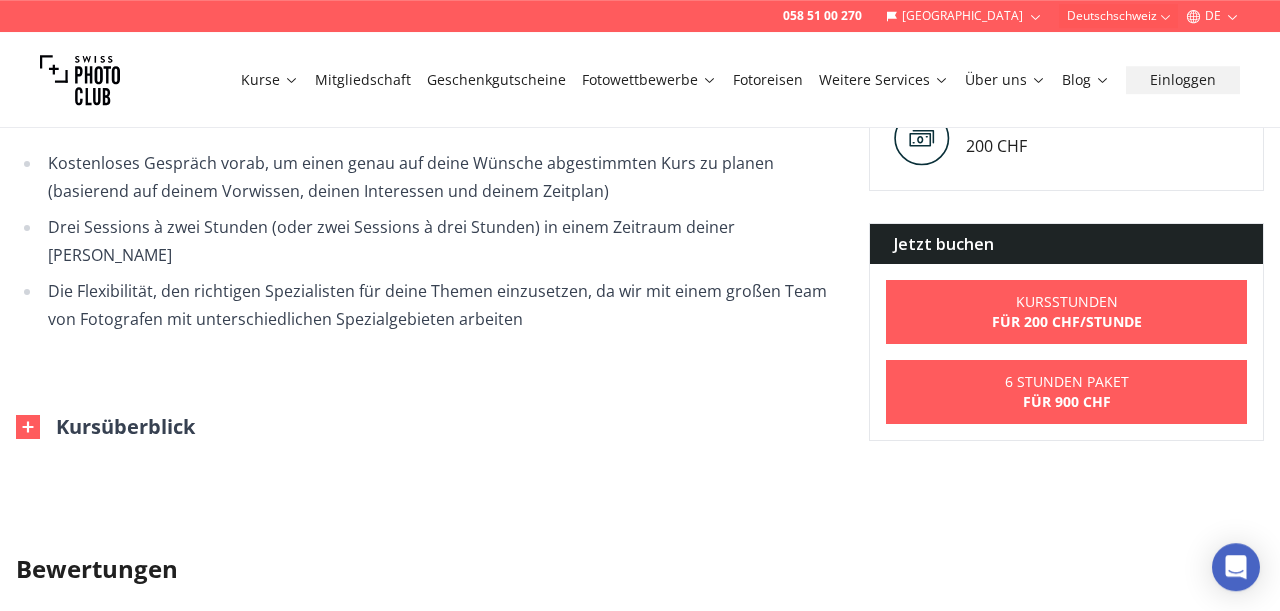 click on "Kursüberblick" at bounding box center (105, 427) 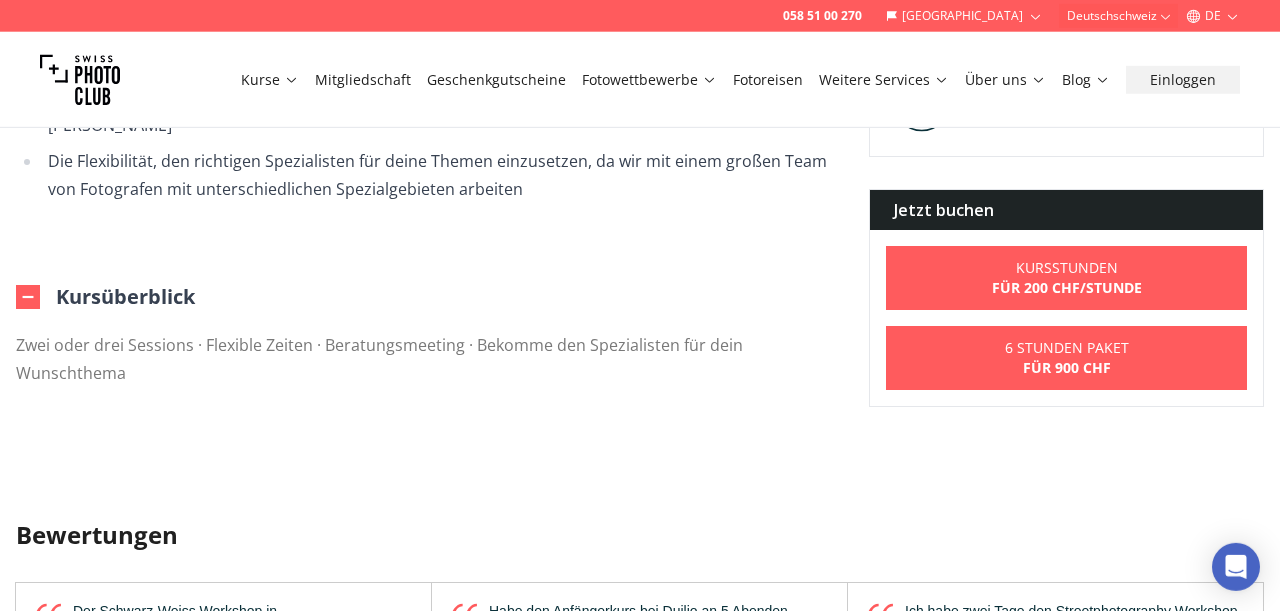 scroll, scrollTop: 1106, scrollLeft: 0, axis: vertical 